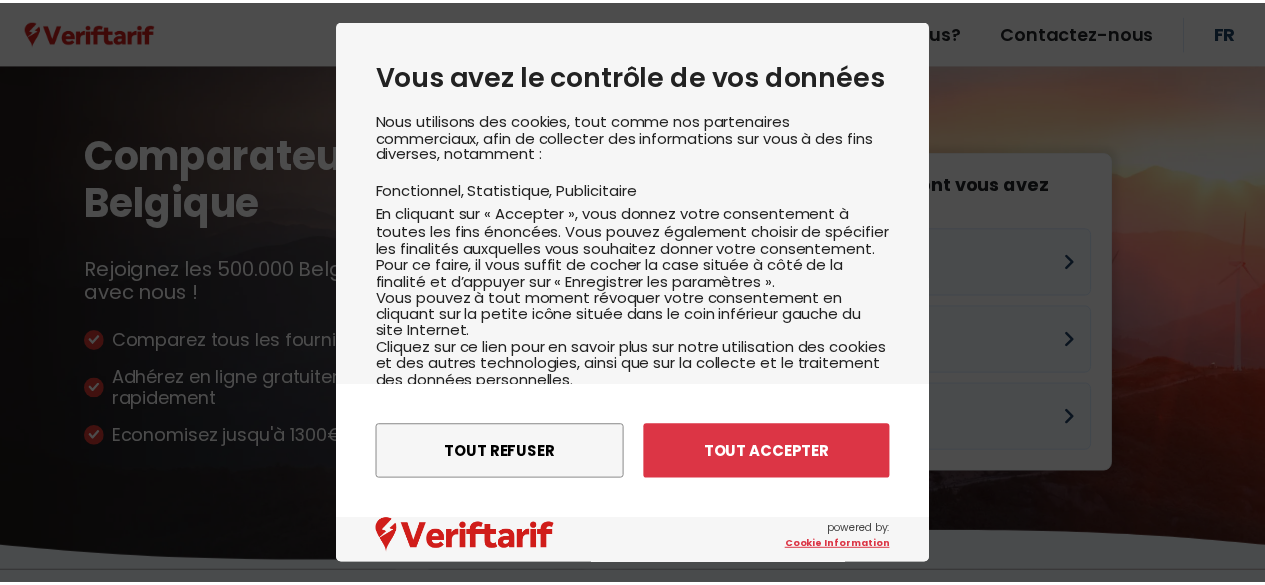 scroll, scrollTop: 0, scrollLeft: 0, axis: both 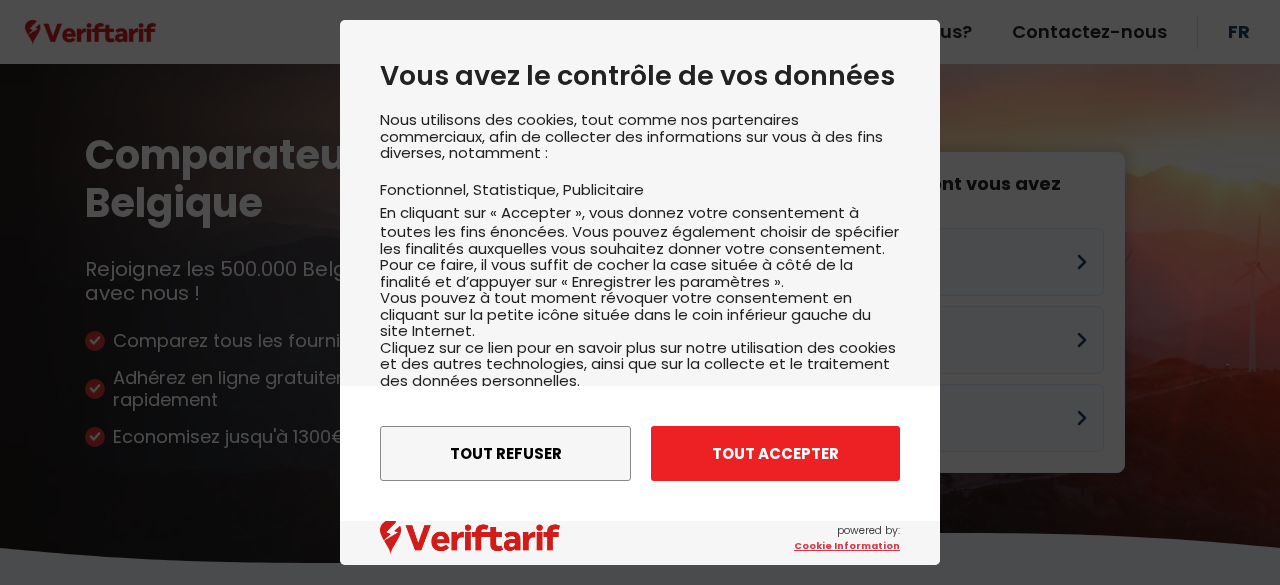click on "Tout accepter" at bounding box center [775, 453] 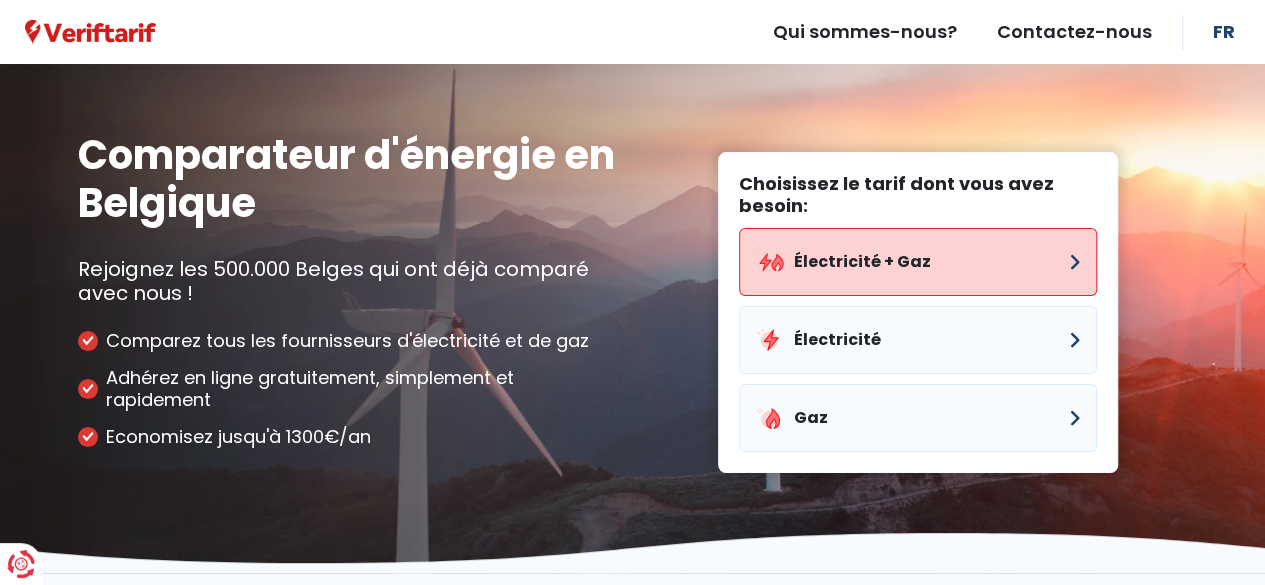 click on "Électricité + Gaz" at bounding box center [918, 262] 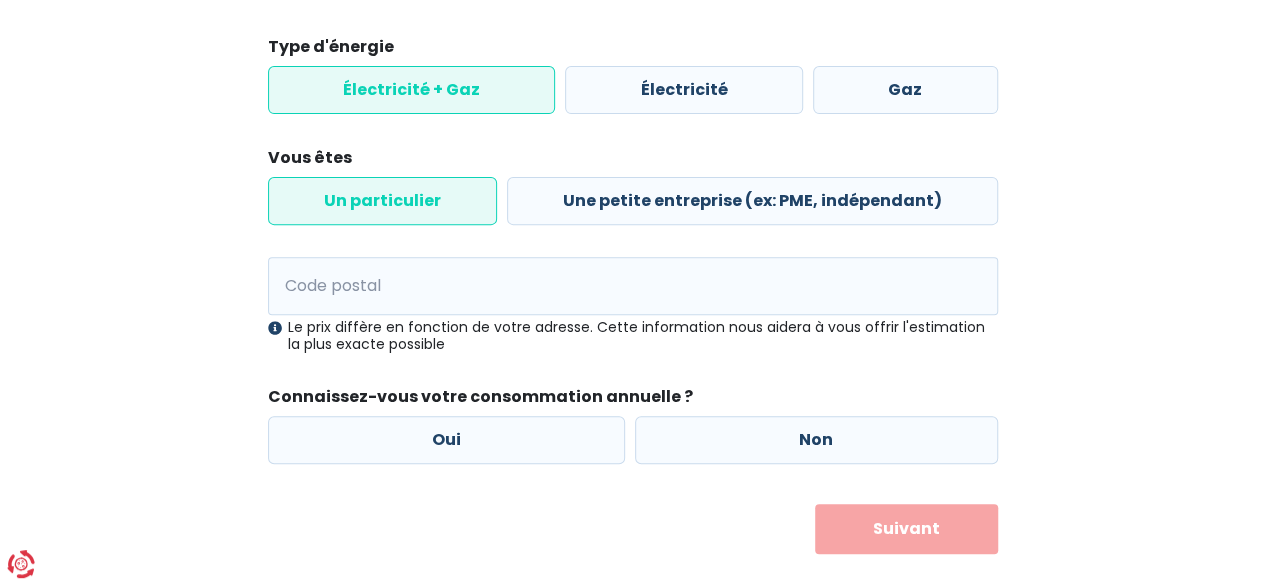scroll, scrollTop: 295, scrollLeft: 0, axis: vertical 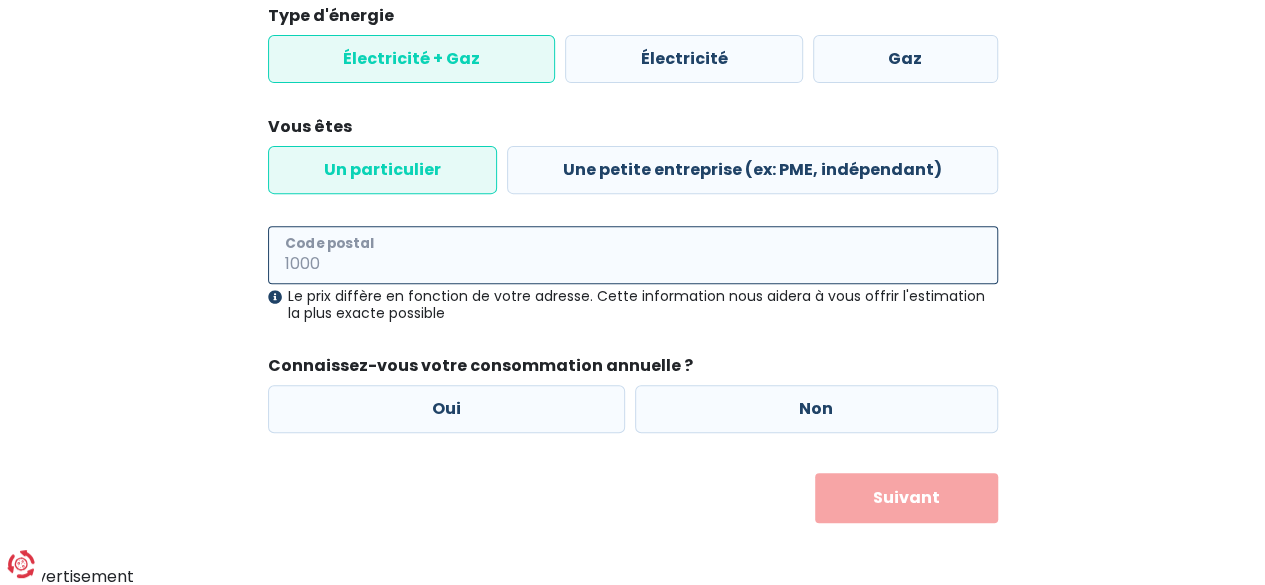click on "Code postal" at bounding box center [633, 255] 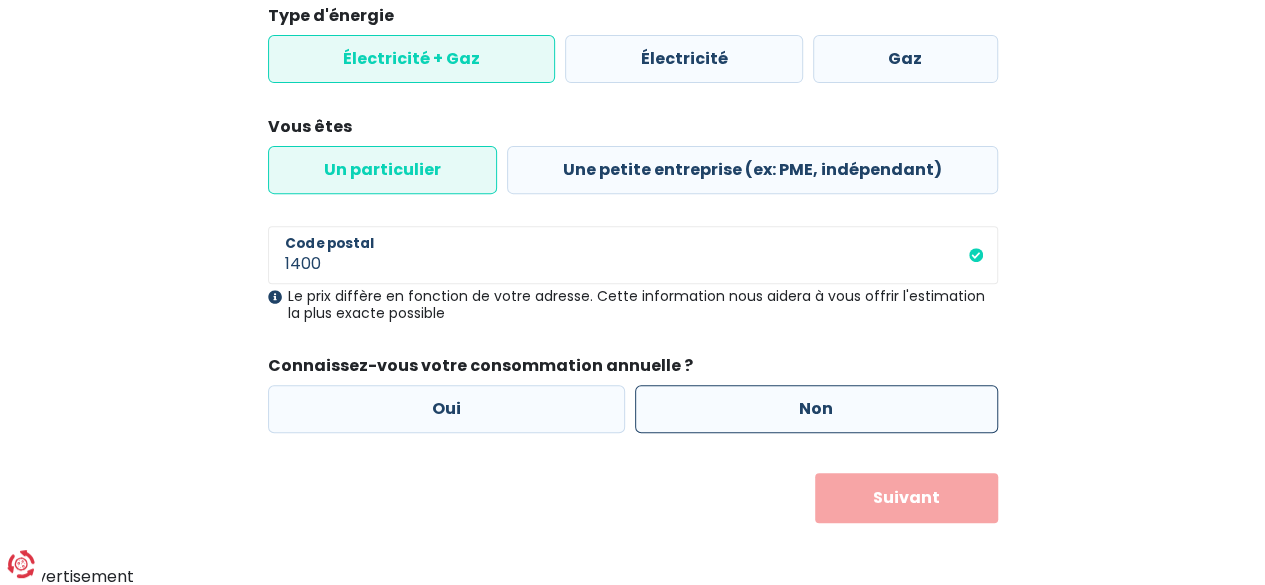 click on "Non" at bounding box center (816, 409) 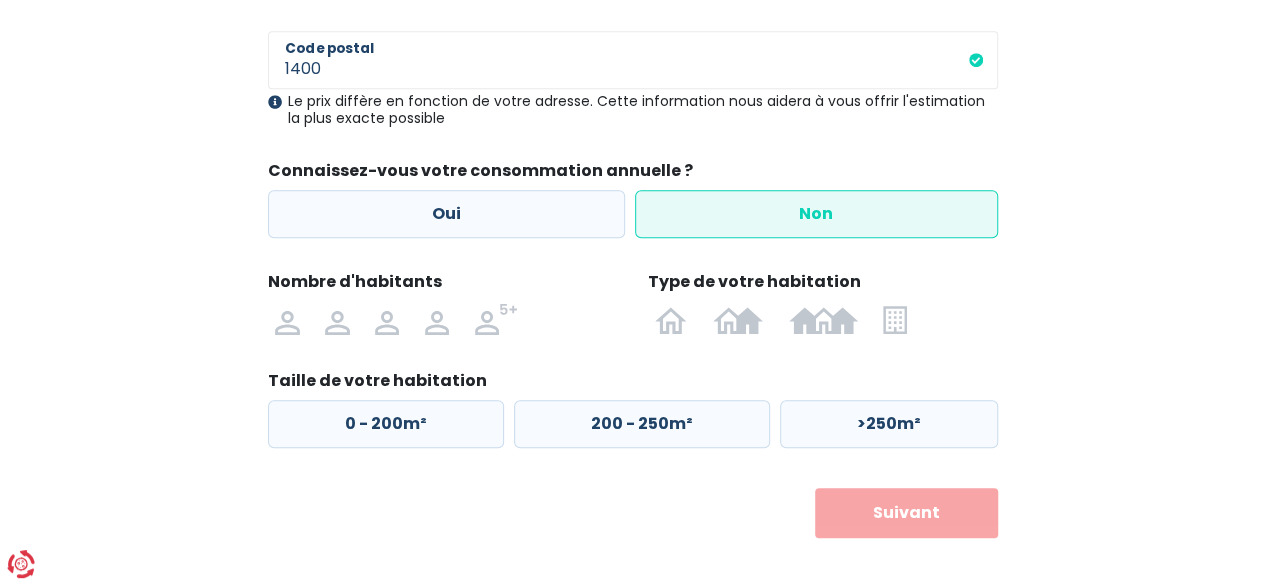 scroll, scrollTop: 505, scrollLeft: 0, axis: vertical 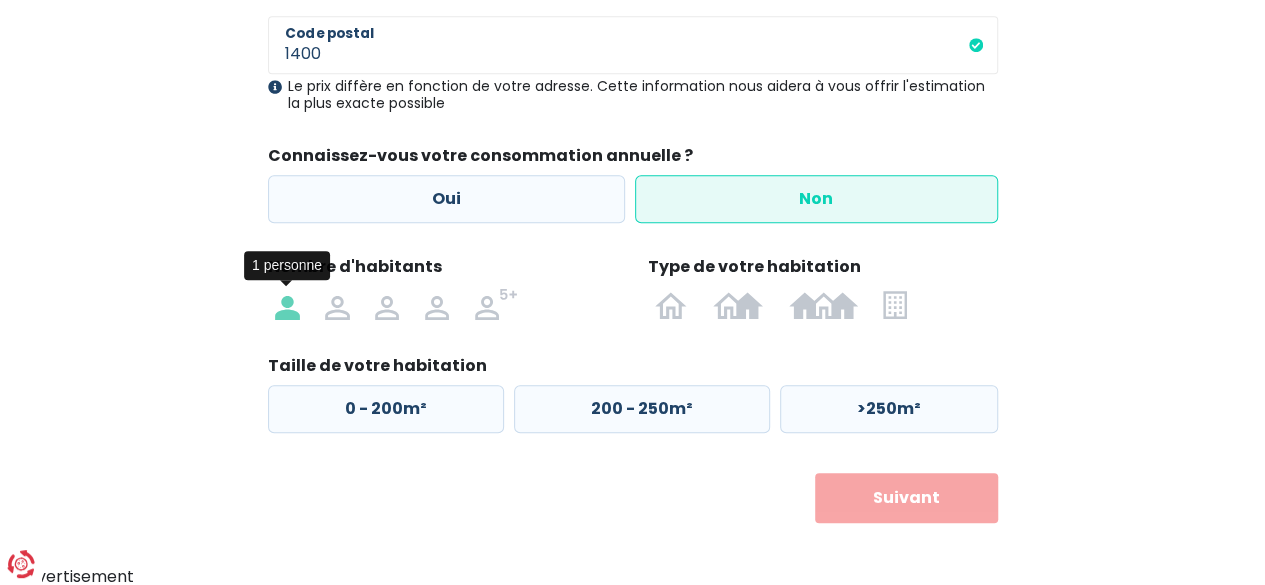 click at bounding box center (287, 304) 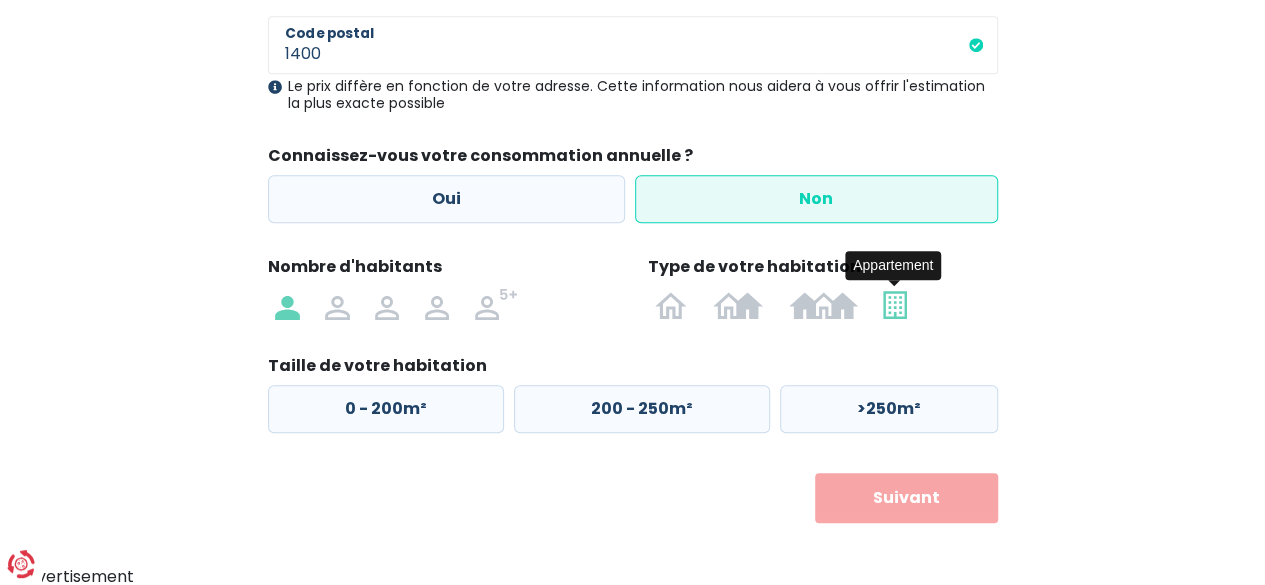 click at bounding box center [894, 304] 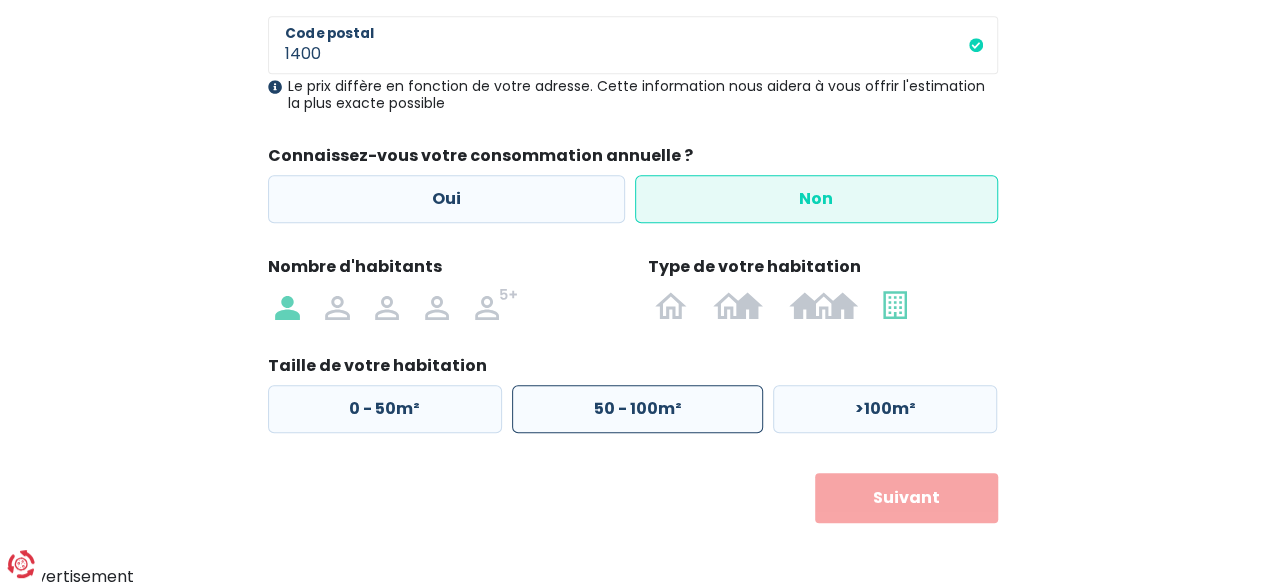 click on "50 - 100m²" at bounding box center [637, 409] 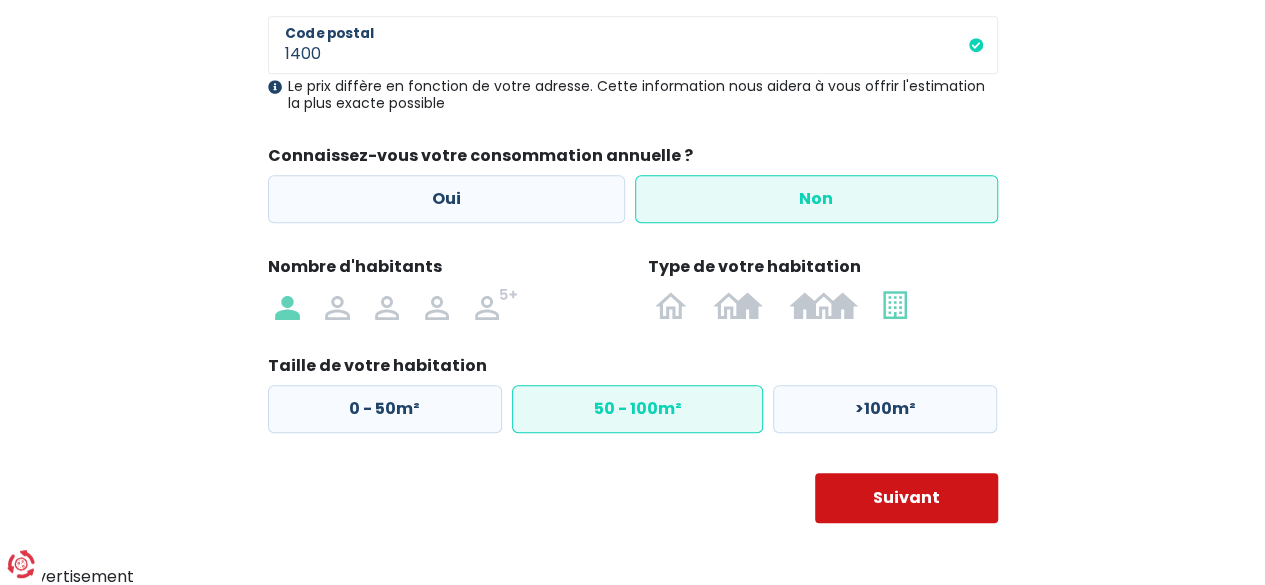 click on "Suivant" at bounding box center [906, 498] 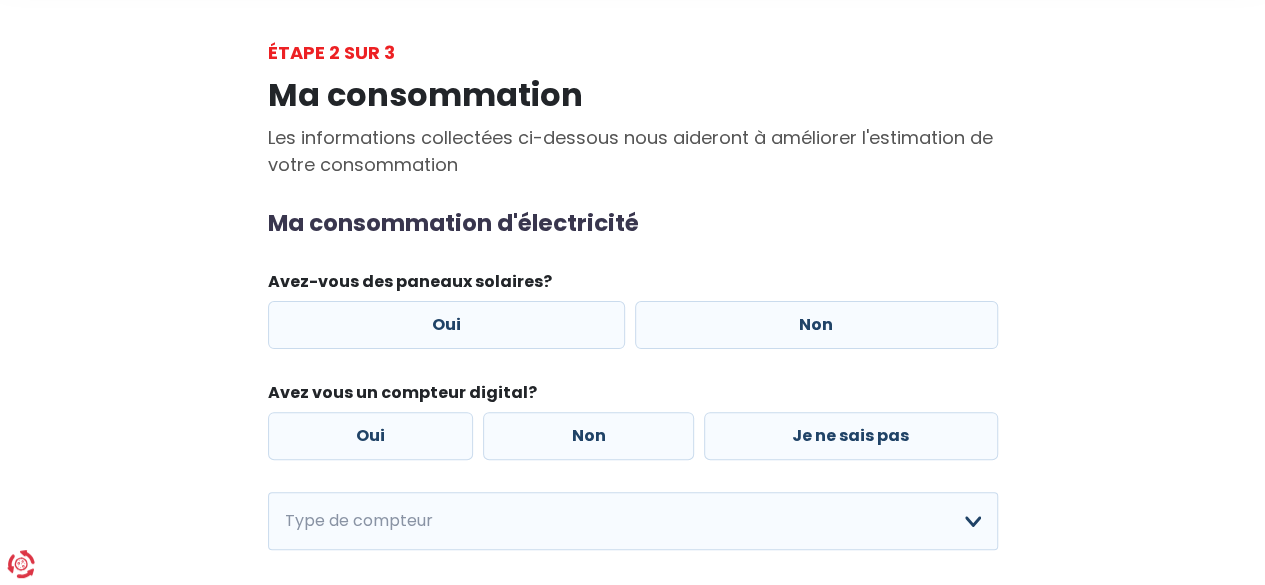 scroll, scrollTop: 200, scrollLeft: 0, axis: vertical 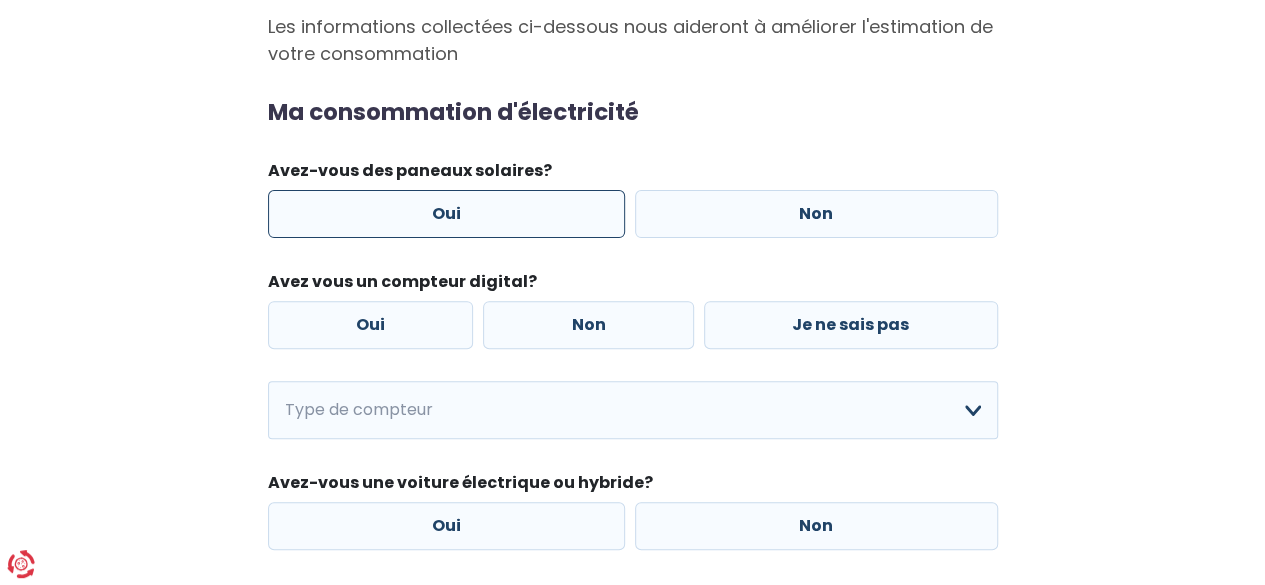 click on "Oui" at bounding box center [447, 214] 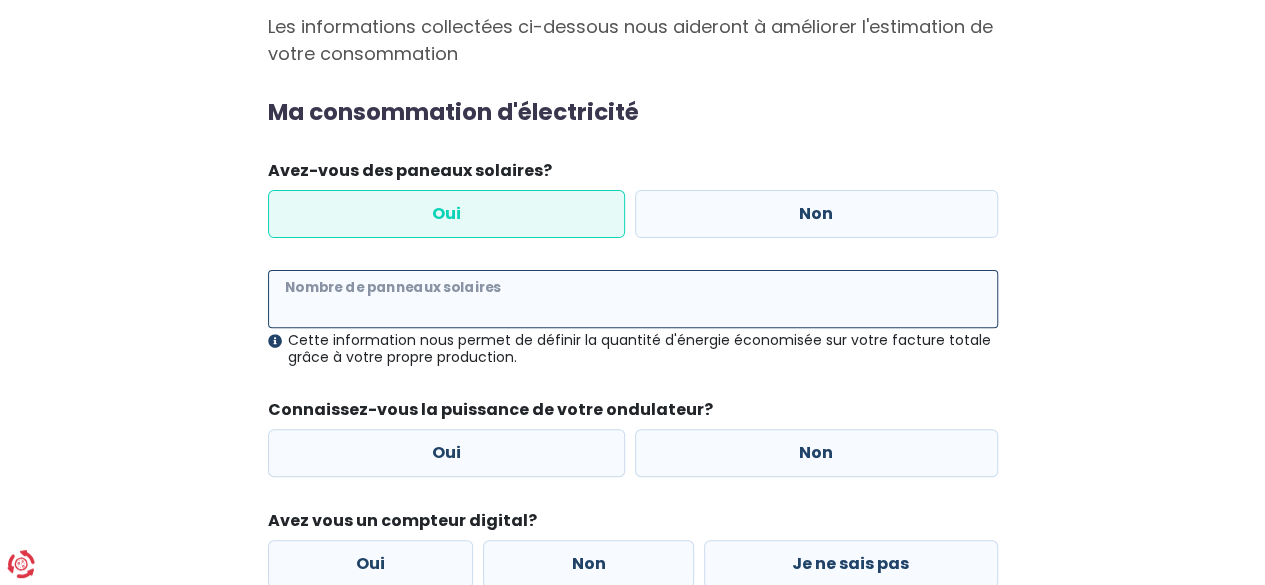 click on "Nombre de panneaux solaires" at bounding box center [633, 299] 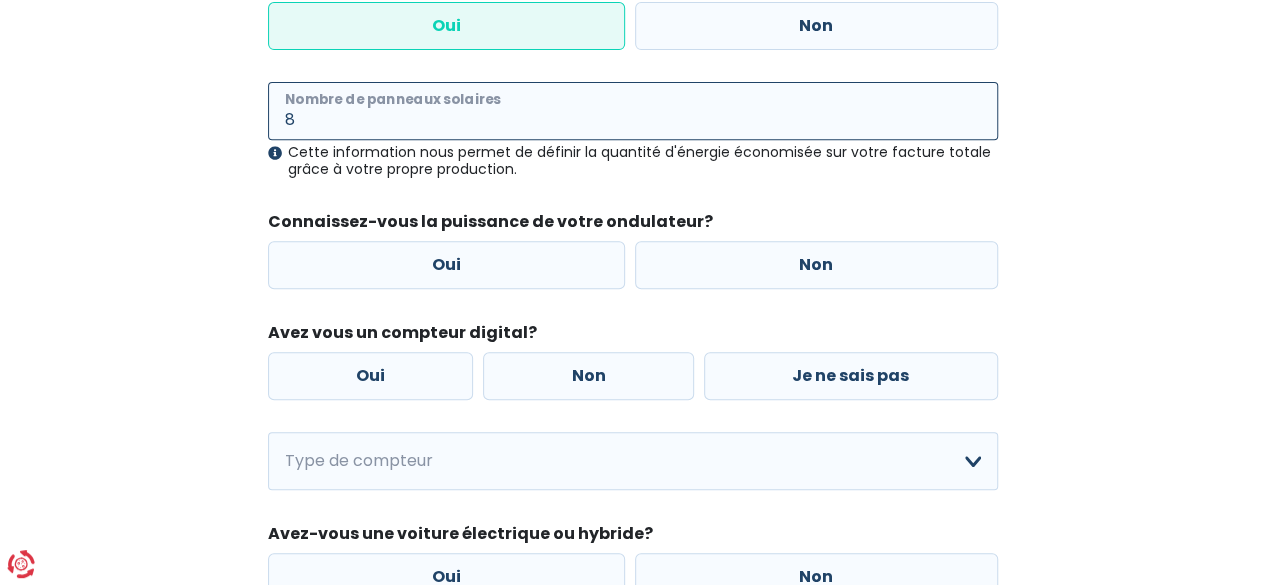 scroll, scrollTop: 400, scrollLeft: 0, axis: vertical 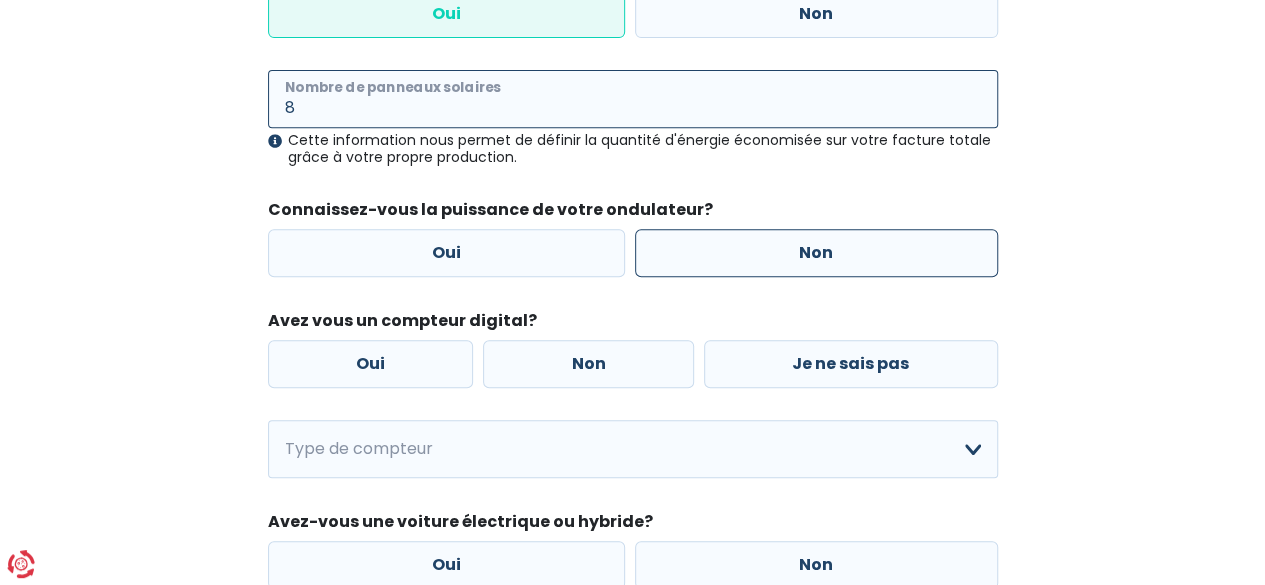 type on "8" 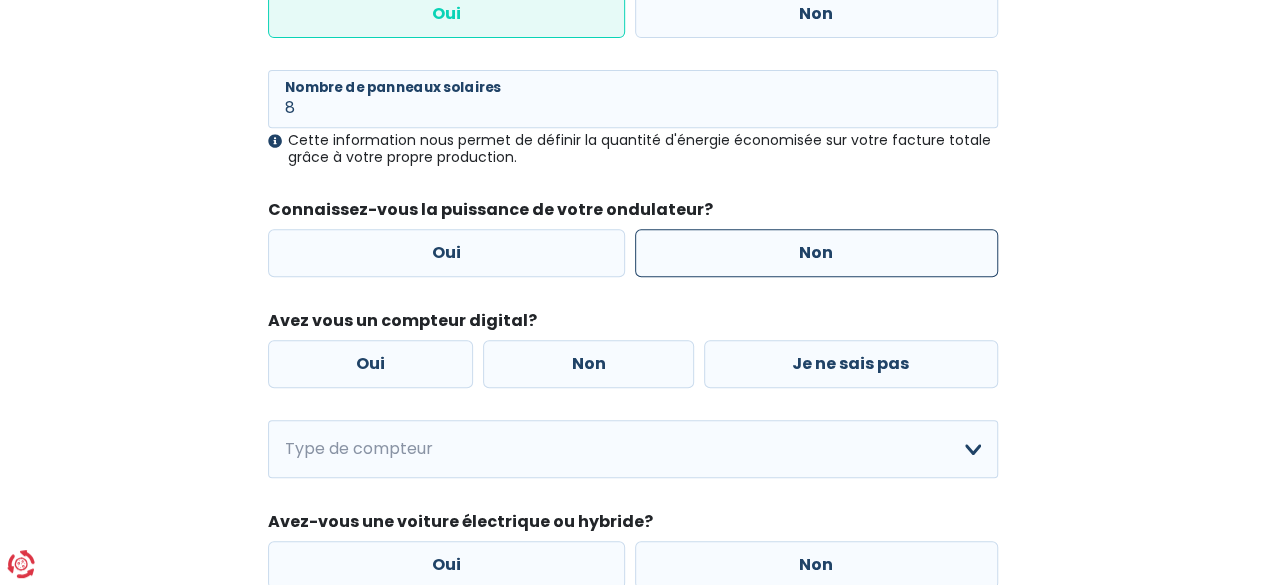 click on "Non" at bounding box center [816, 253] 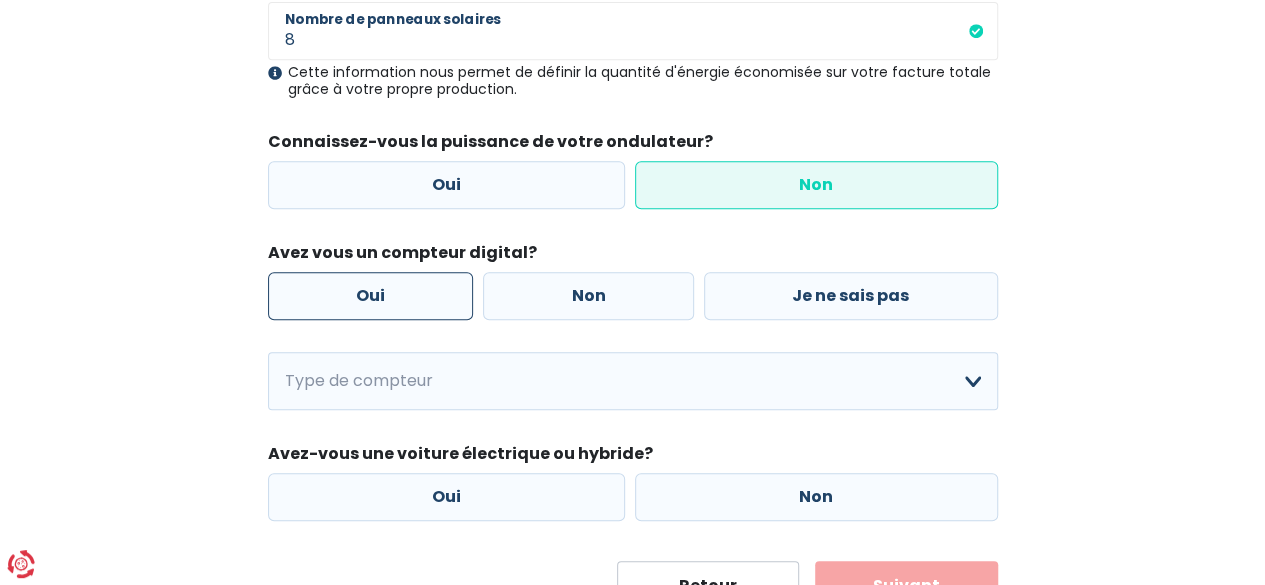 scroll, scrollTop: 500, scrollLeft: 0, axis: vertical 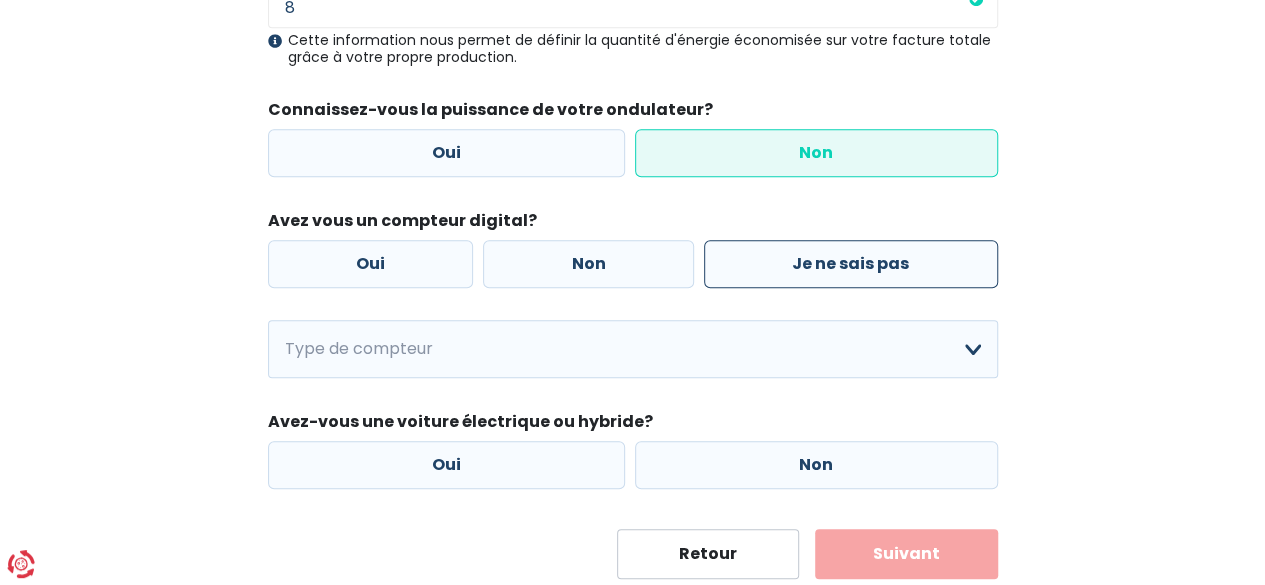 click on "Je ne sais pas" at bounding box center (851, 264) 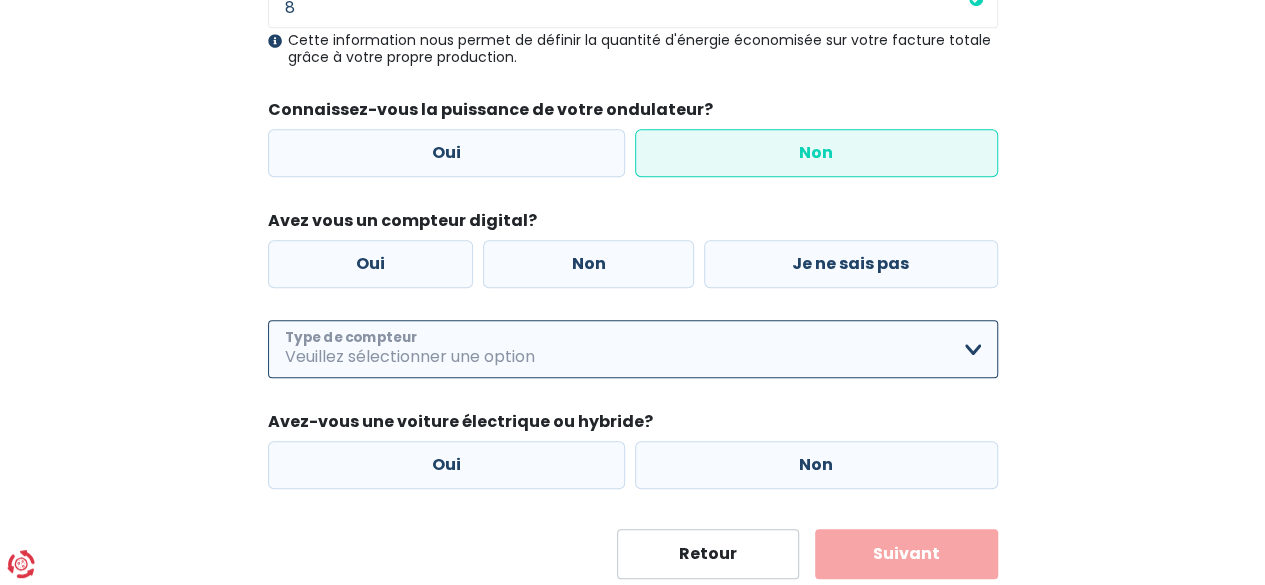 click on "Mono-horaire Bi-horaire Mono-horaire + exclusif nuit Bi-horaire + exclusif nuit Je ne sais pas
Veuillez sélectionner une option" at bounding box center (633, 349) 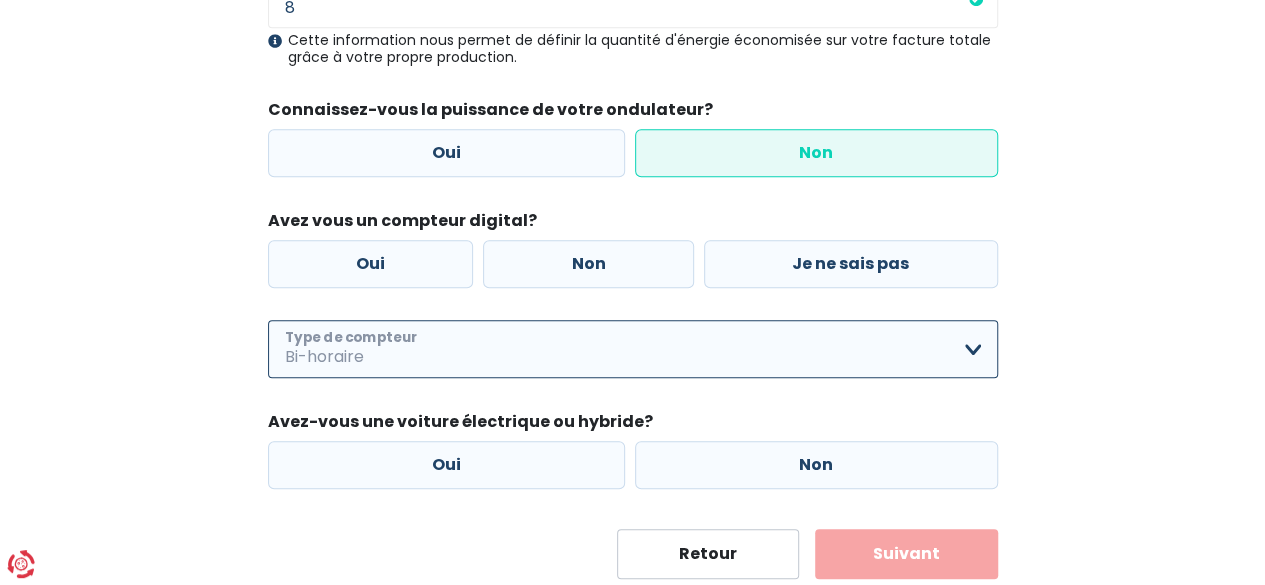 click on "Mono-horaire Bi-horaire Mono-horaire + exclusif nuit Bi-horaire + exclusif nuit Je ne sais pas
Veuillez sélectionner une option" at bounding box center (633, 349) 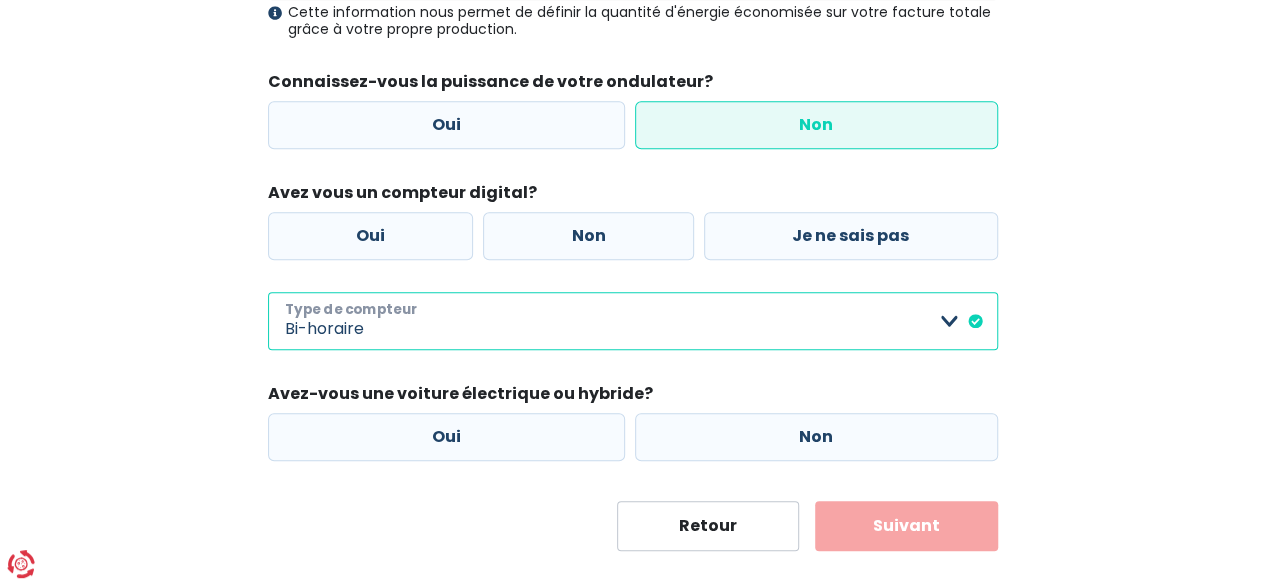 scroll, scrollTop: 556, scrollLeft: 0, axis: vertical 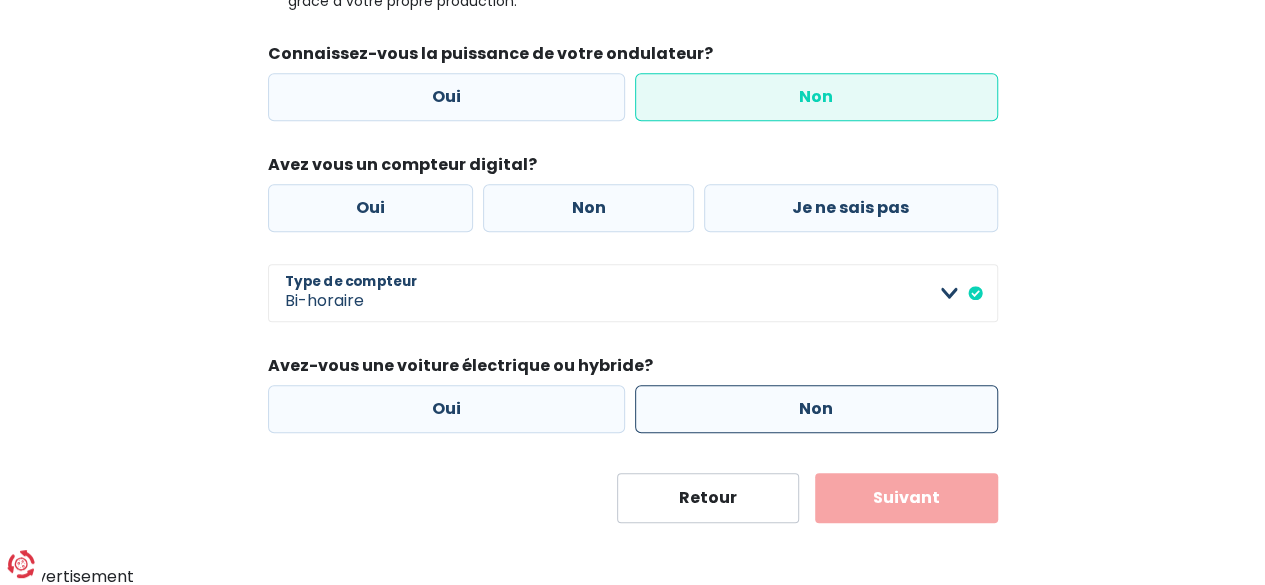 click on "Non" at bounding box center [816, 409] 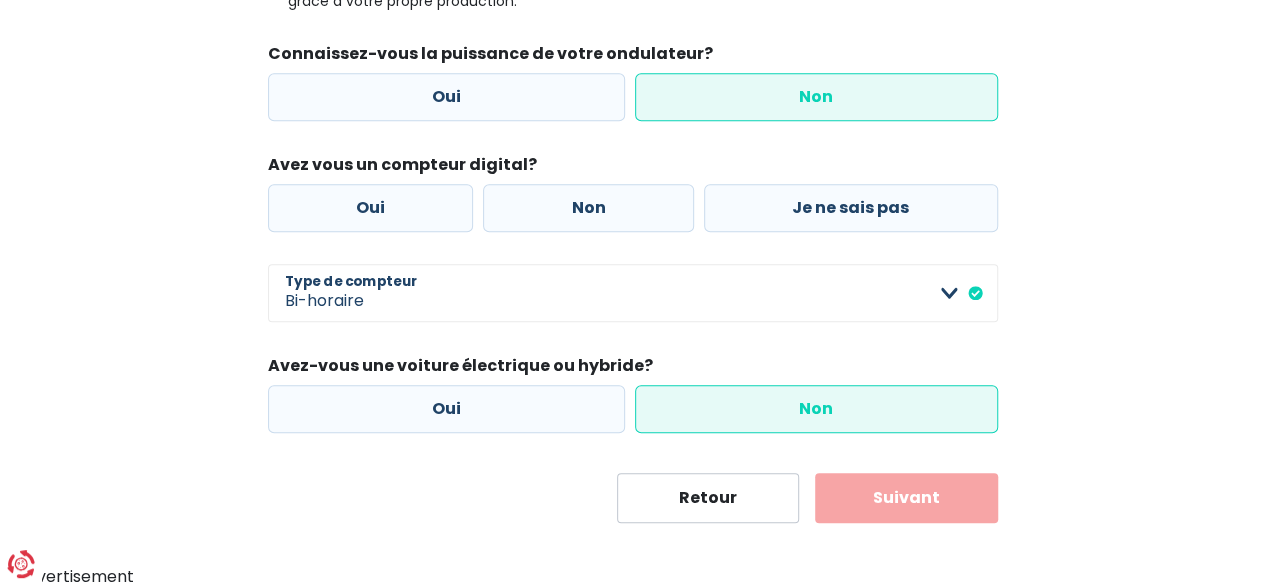 click on "Suivant" at bounding box center (906, 498) 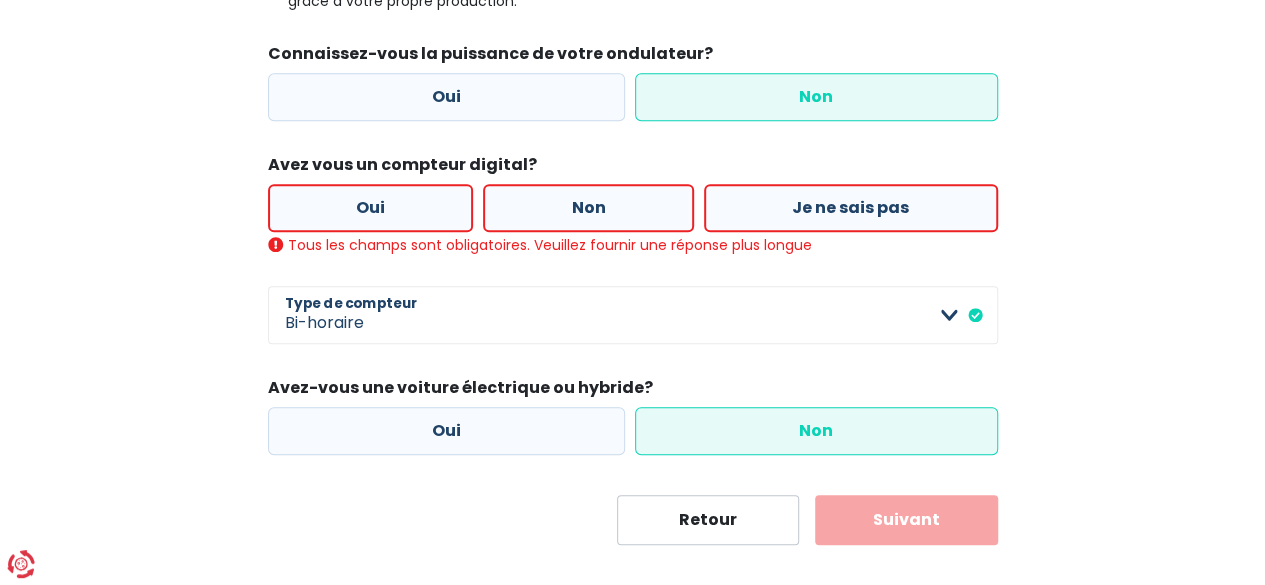 scroll, scrollTop: 578, scrollLeft: 0, axis: vertical 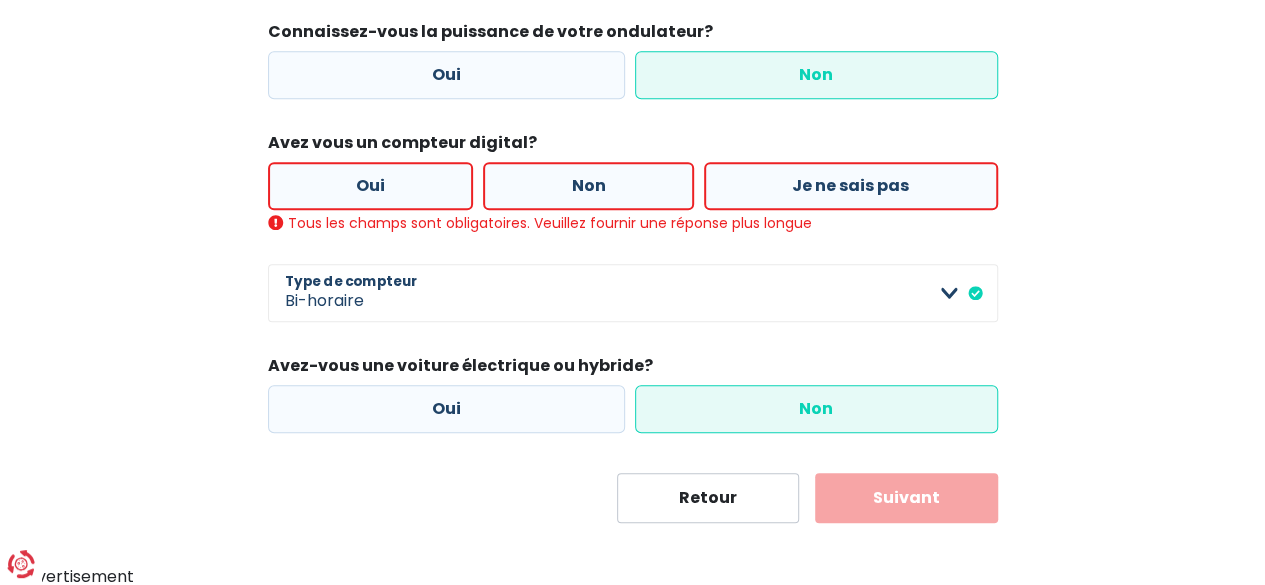 click on "Je ne sais pas" at bounding box center [851, 186] 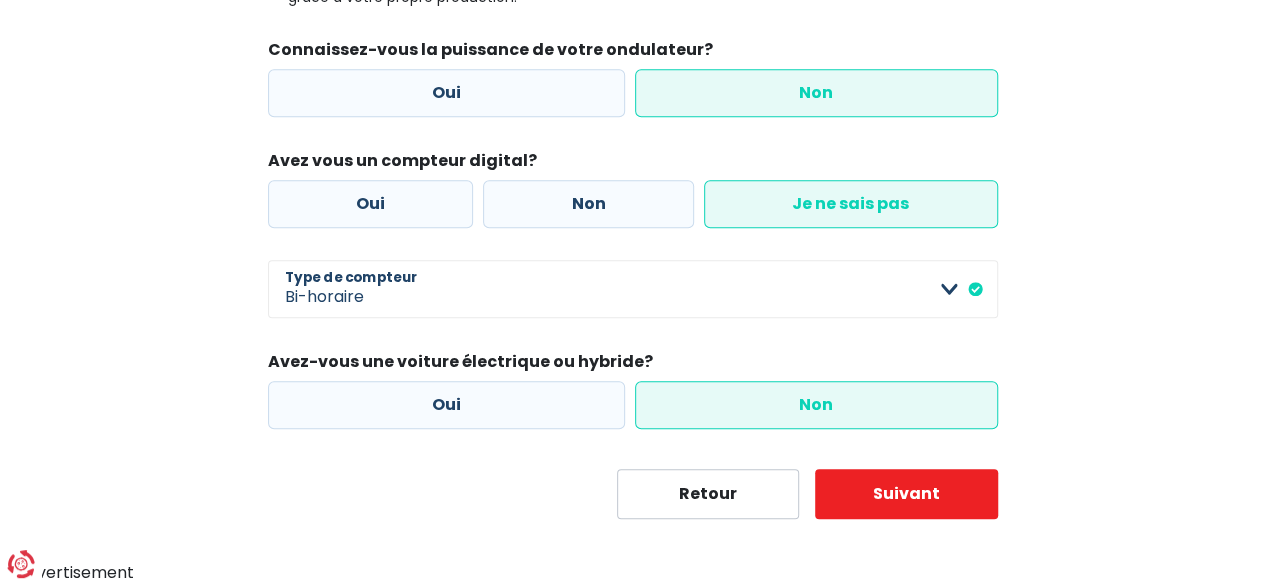 scroll, scrollTop: 556, scrollLeft: 0, axis: vertical 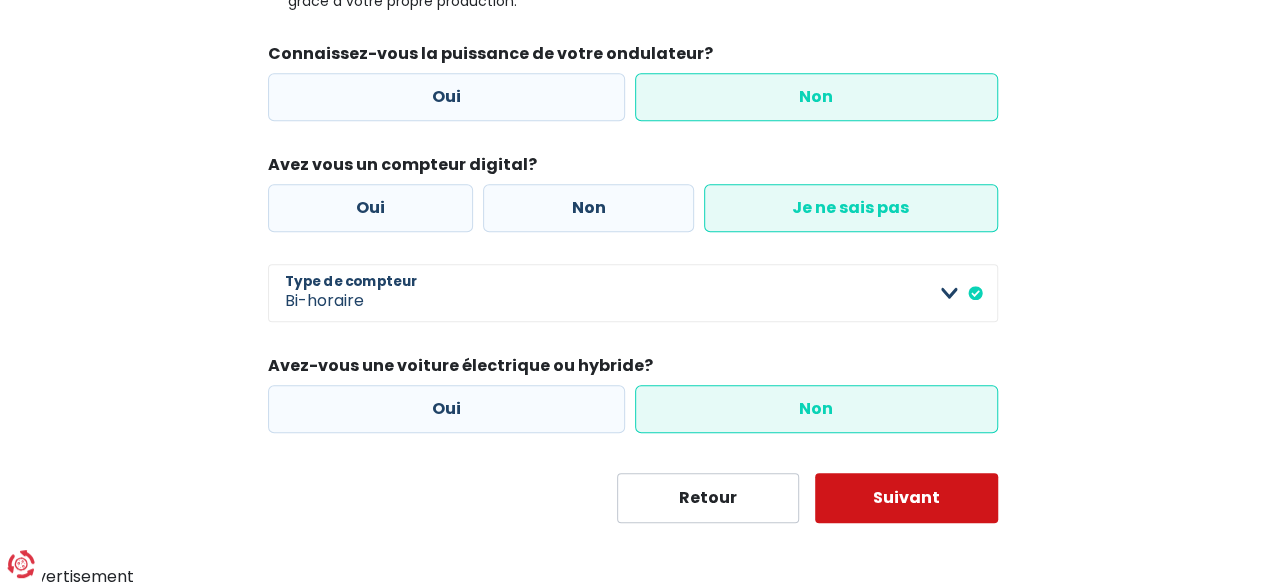 click on "Suivant" at bounding box center [906, 498] 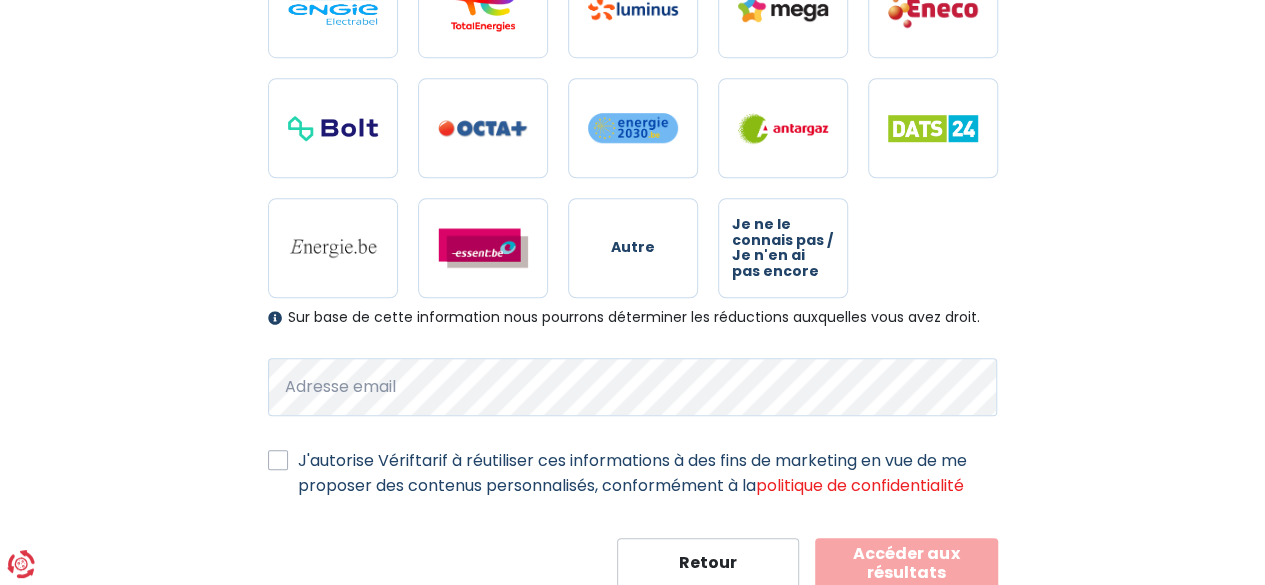 scroll, scrollTop: 732, scrollLeft: 0, axis: vertical 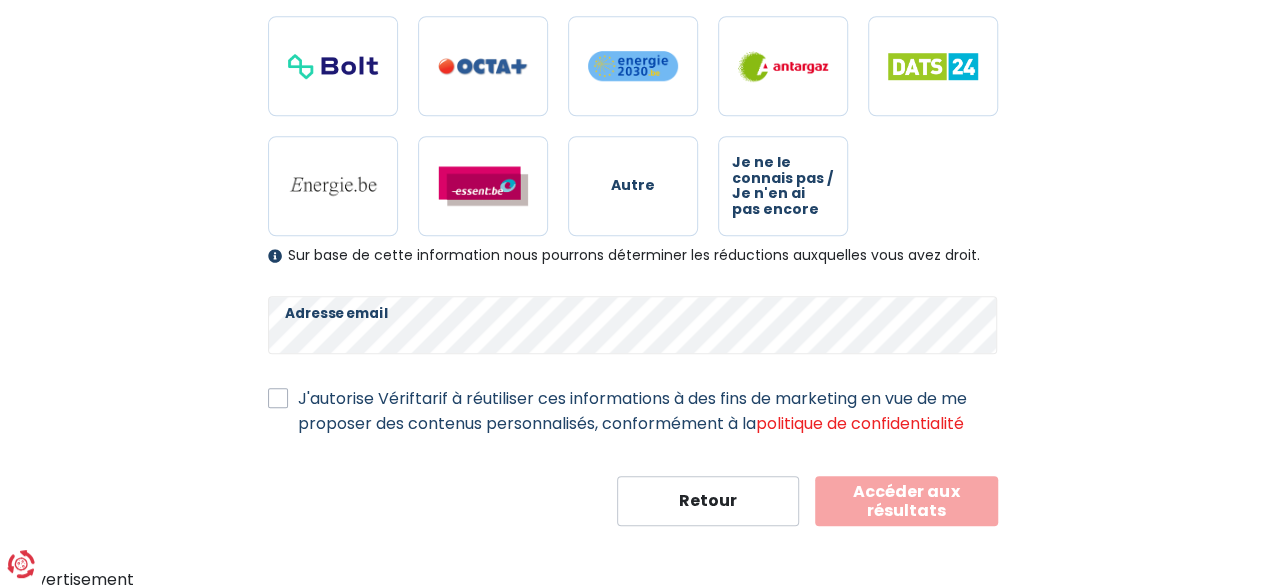 click on "Accéder aux résultats" at bounding box center (906, 501) 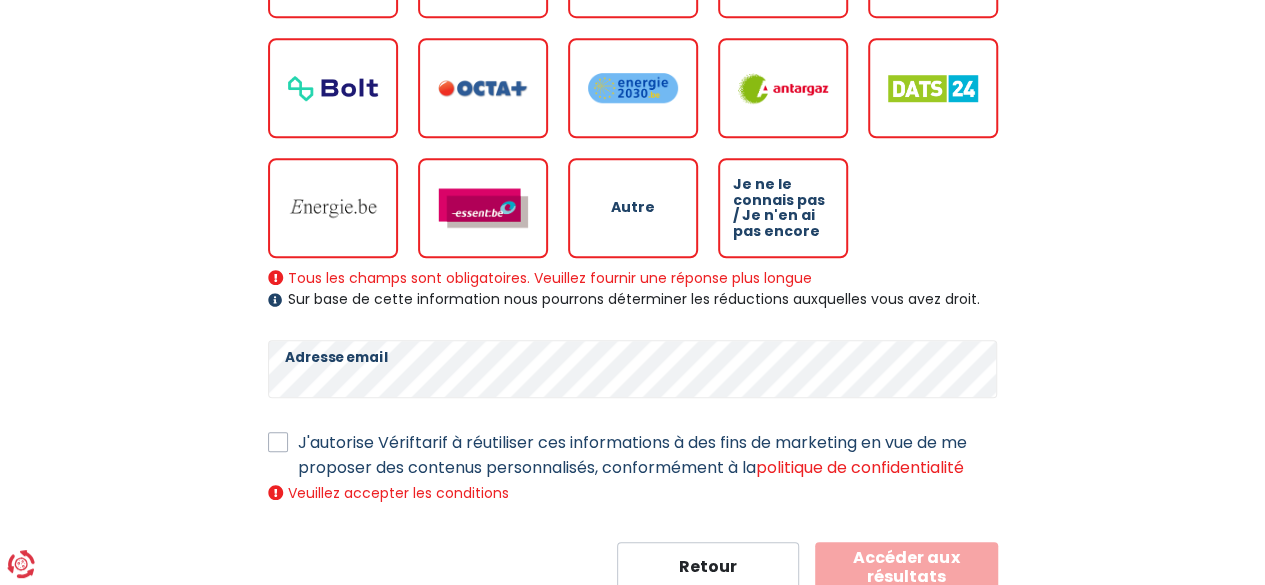 scroll, scrollTop: 272, scrollLeft: 0, axis: vertical 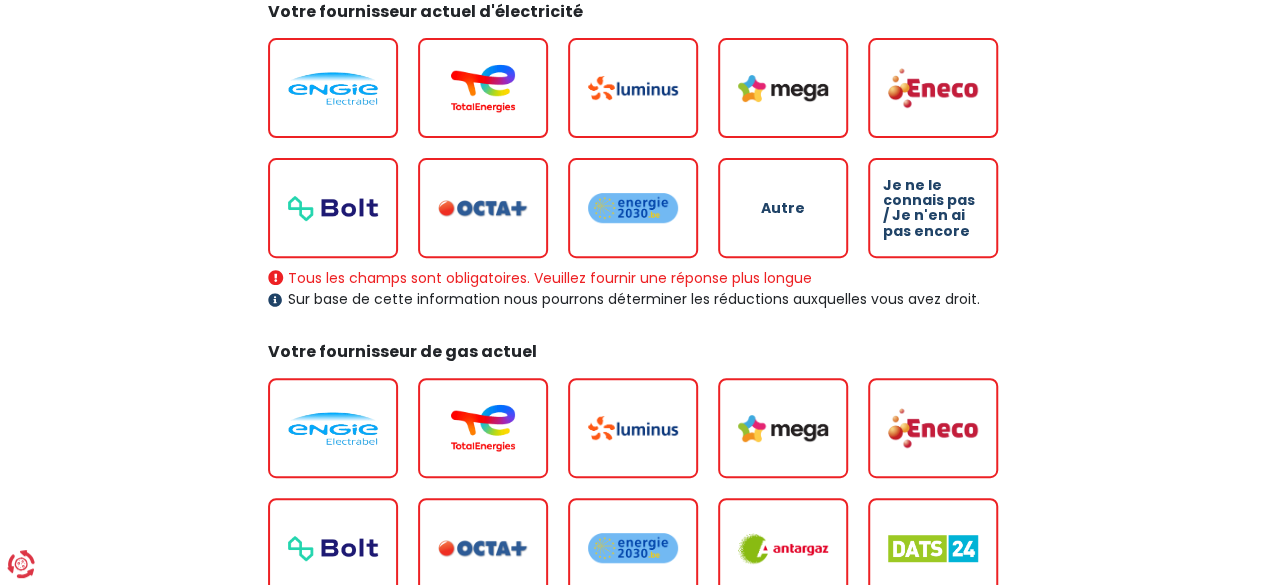 click at bounding box center (333, 88) 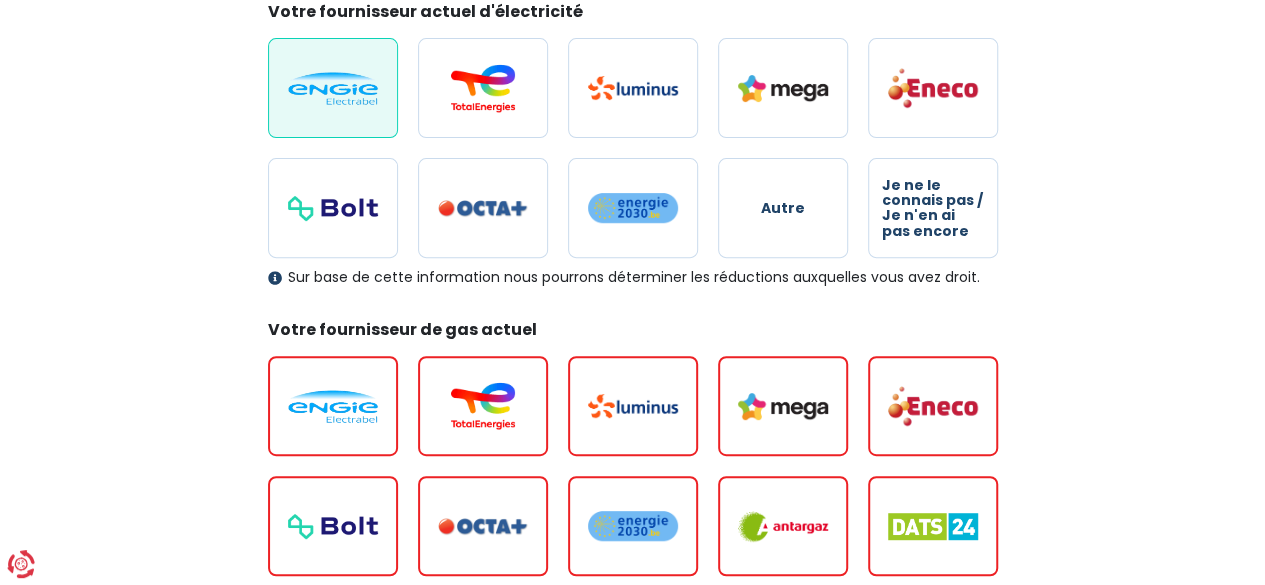 click at bounding box center (333, 406) 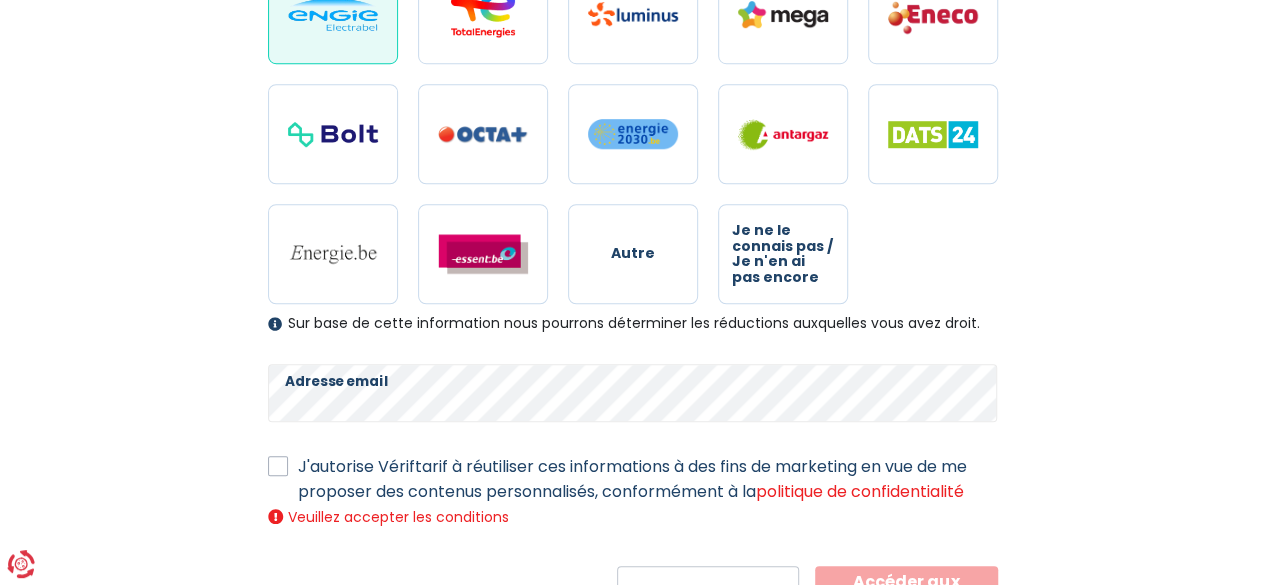 scroll, scrollTop: 754, scrollLeft: 0, axis: vertical 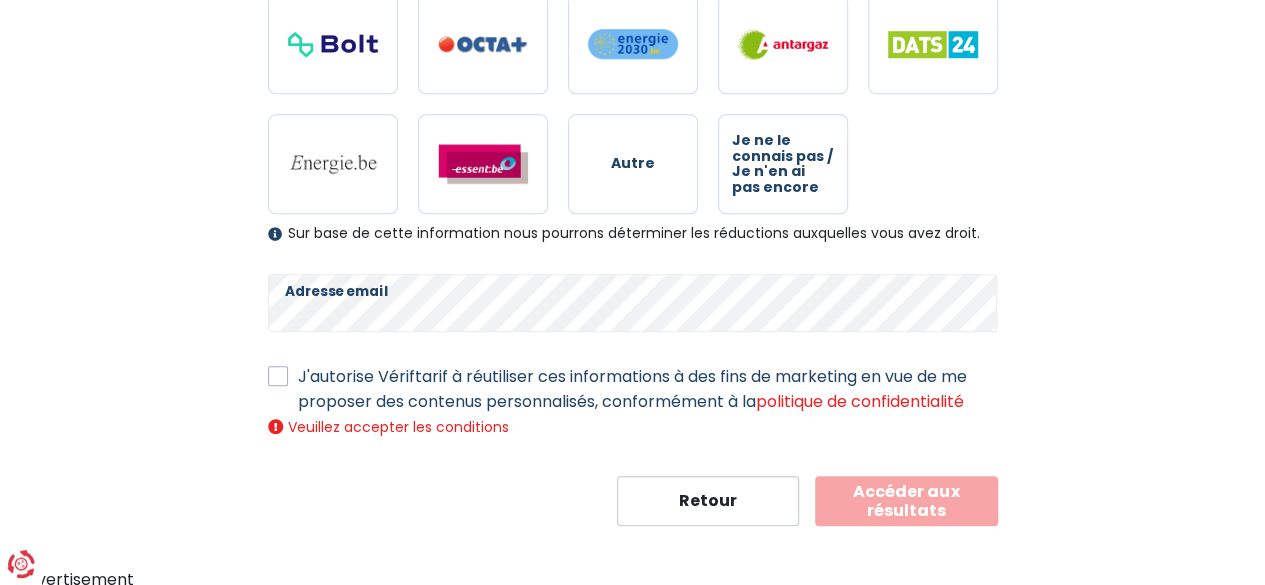 click on "Accéder aux résultats" at bounding box center (906, 501) 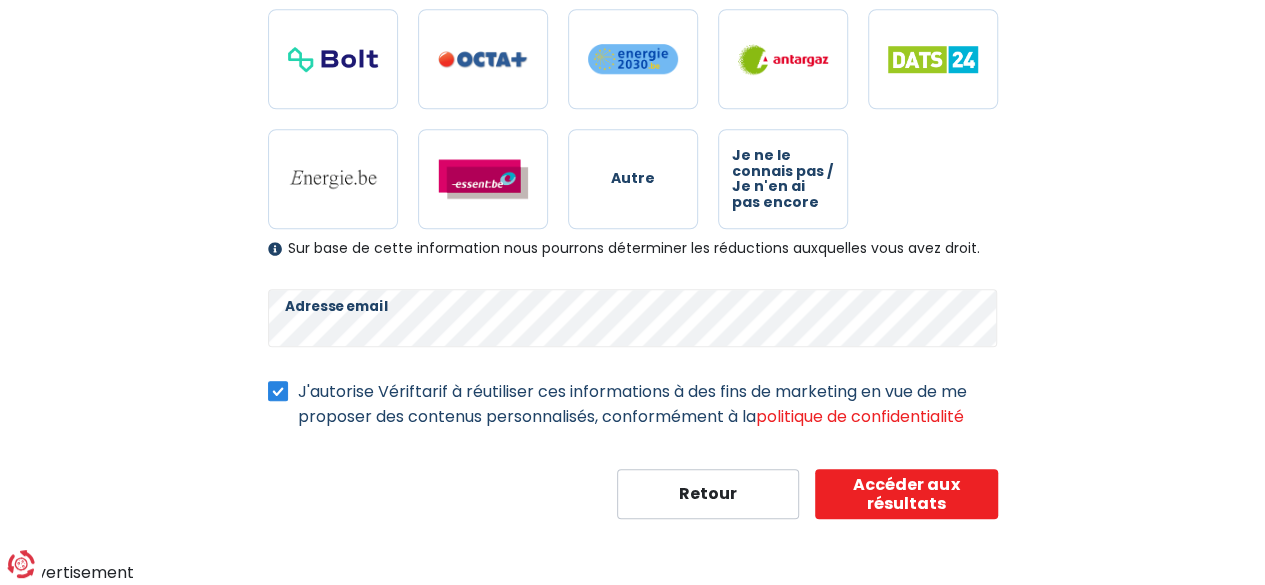 scroll, scrollTop: 732, scrollLeft: 0, axis: vertical 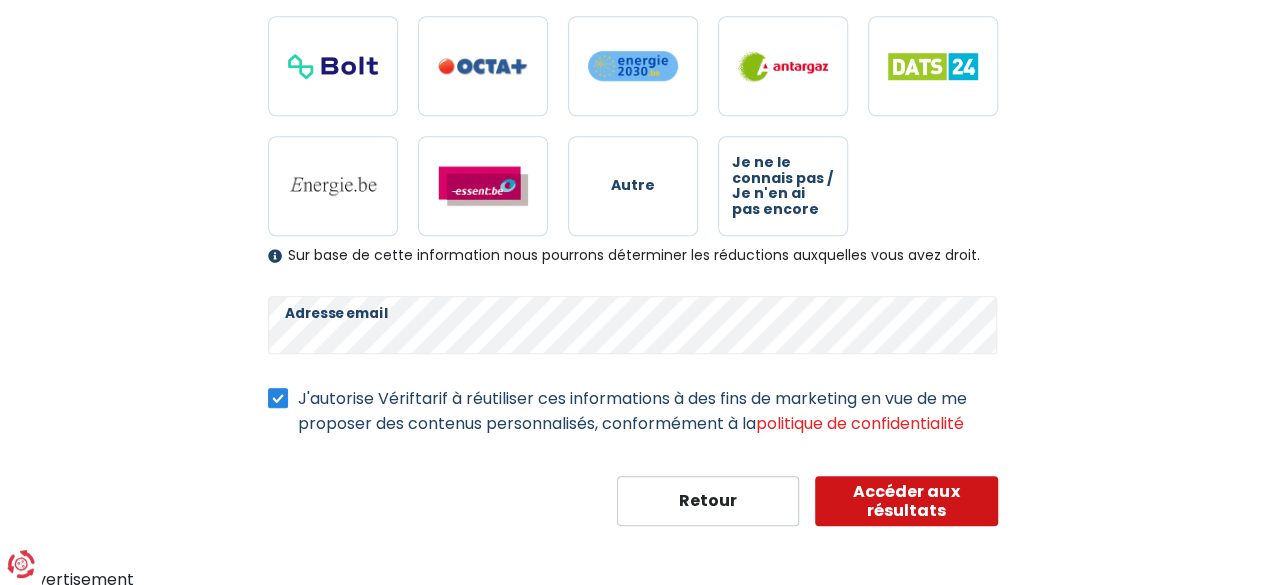 click on "Accéder aux résultats" at bounding box center [906, 501] 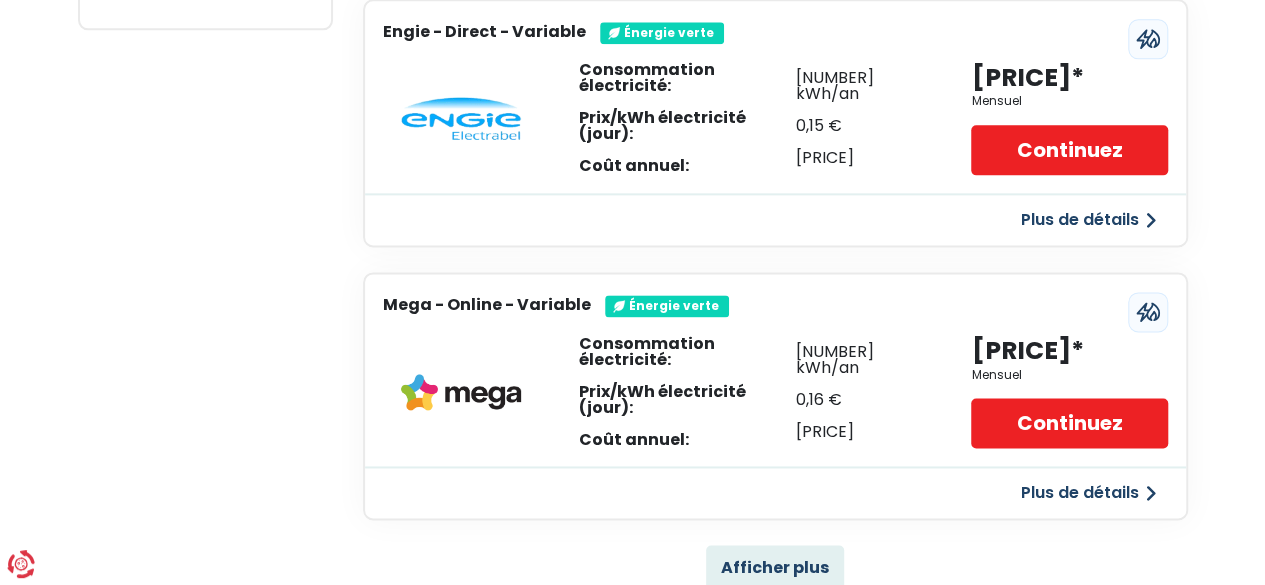 scroll, scrollTop: 1400, scrollLeft: 0, axis: vertical 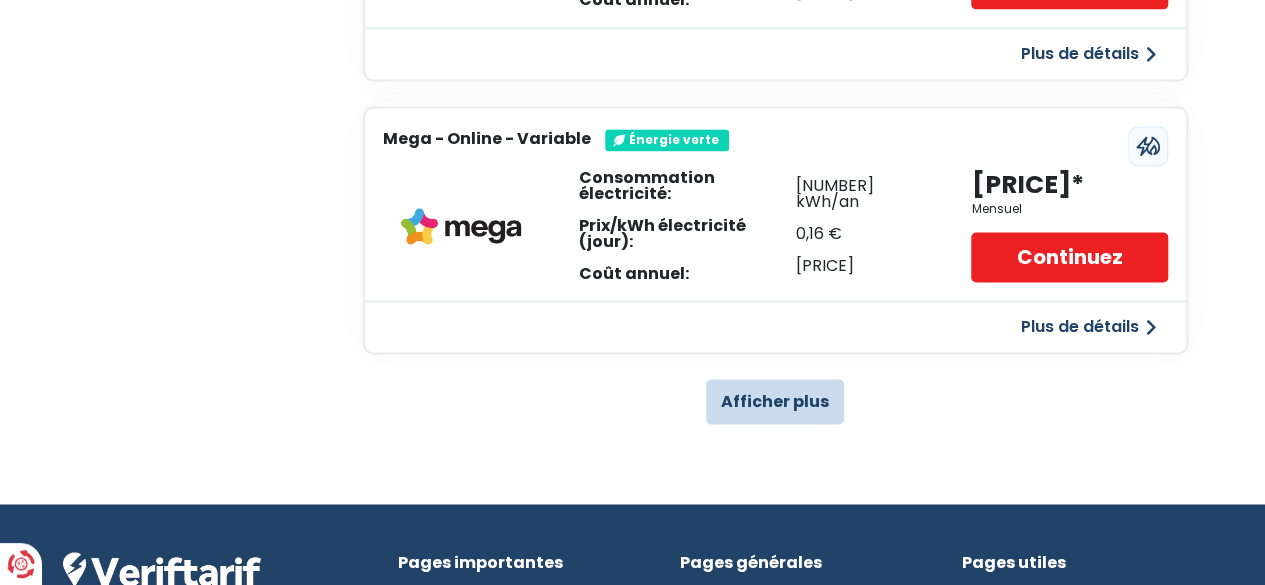 click on "Afficher plus" at bounding box center (775, 401) 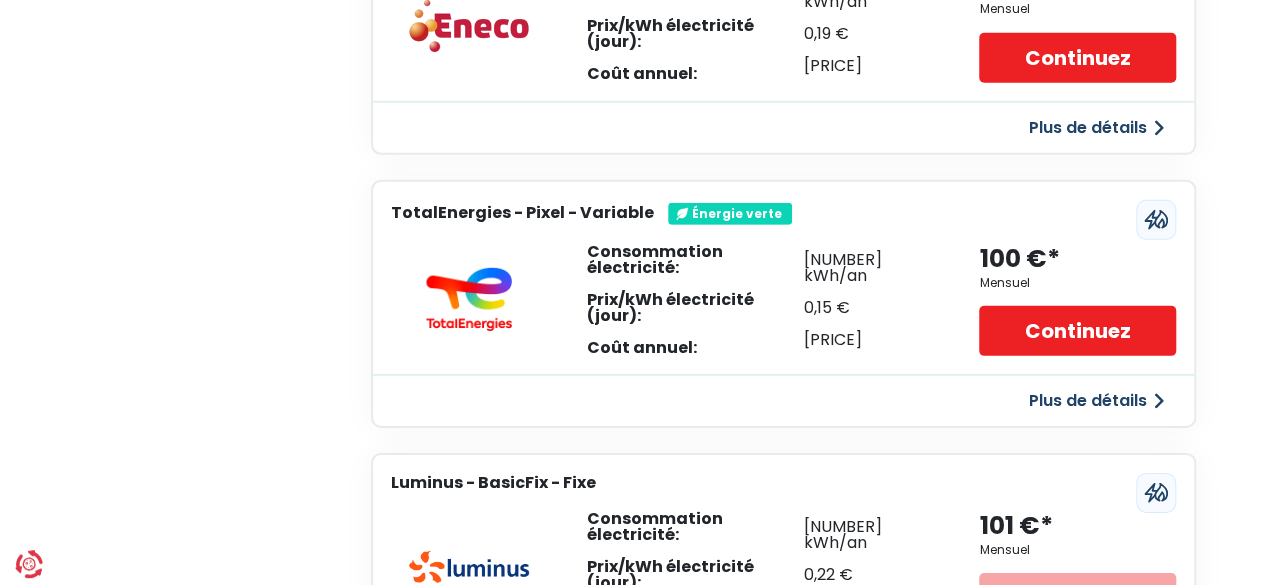 scroll, scrollTop: 2800, scrollLeft: 0, axis: vertical 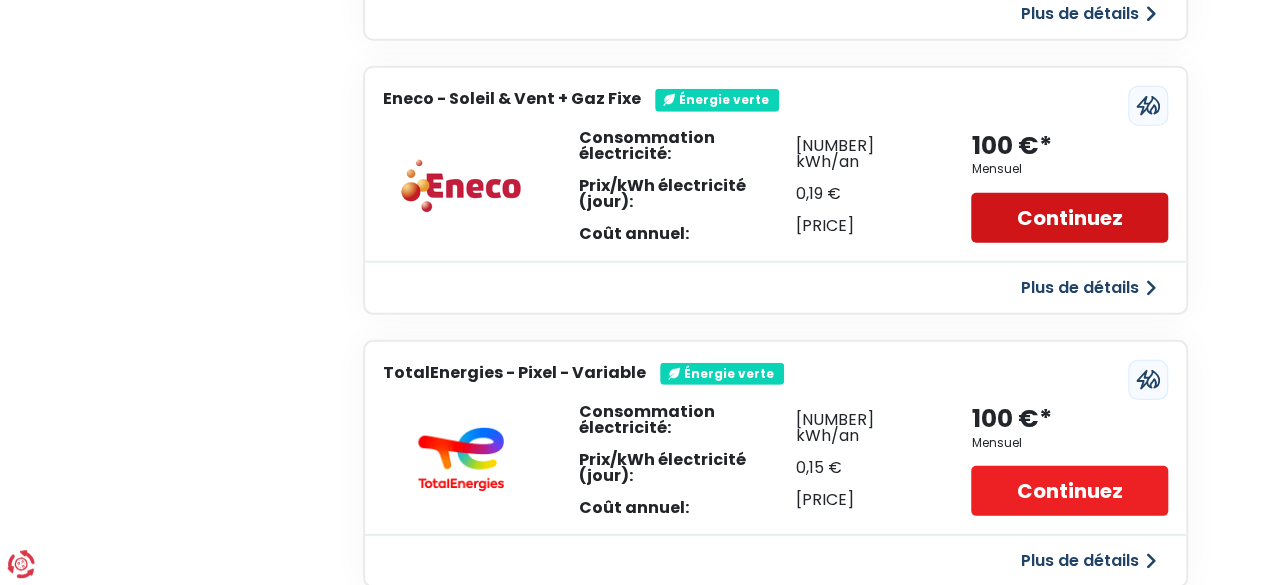 click on "Continuez" at bounding box center [1069, 218] 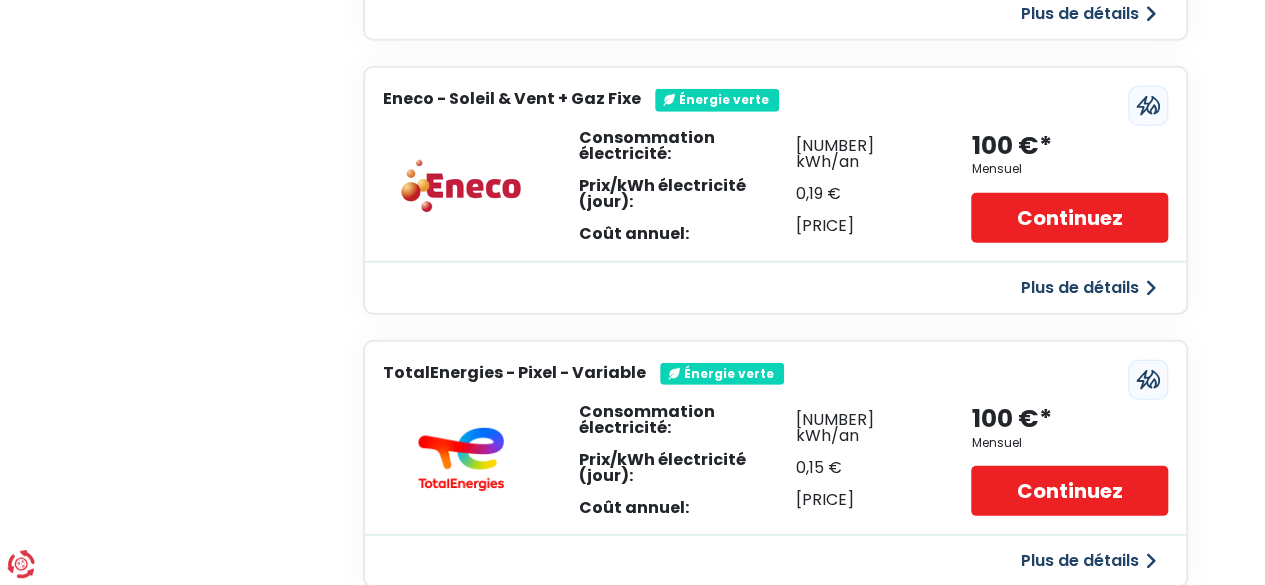 click on "Plus de détails" at bounding box center [1088, 288] 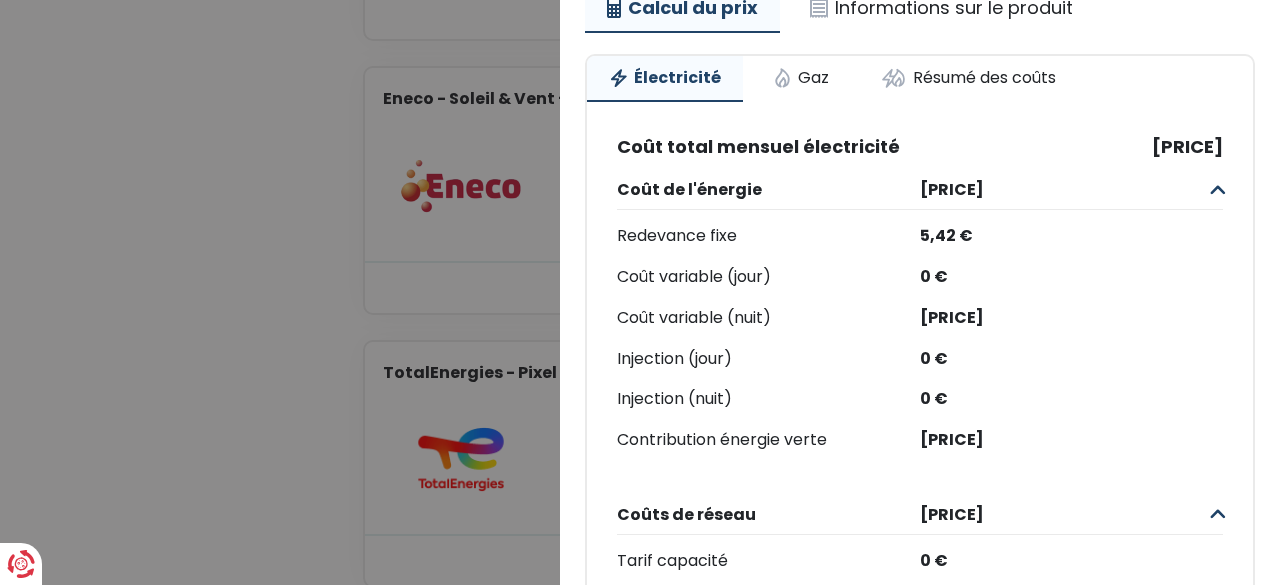 scroll, scrollTop: 26, scrollLeft: 0, axis: vertical 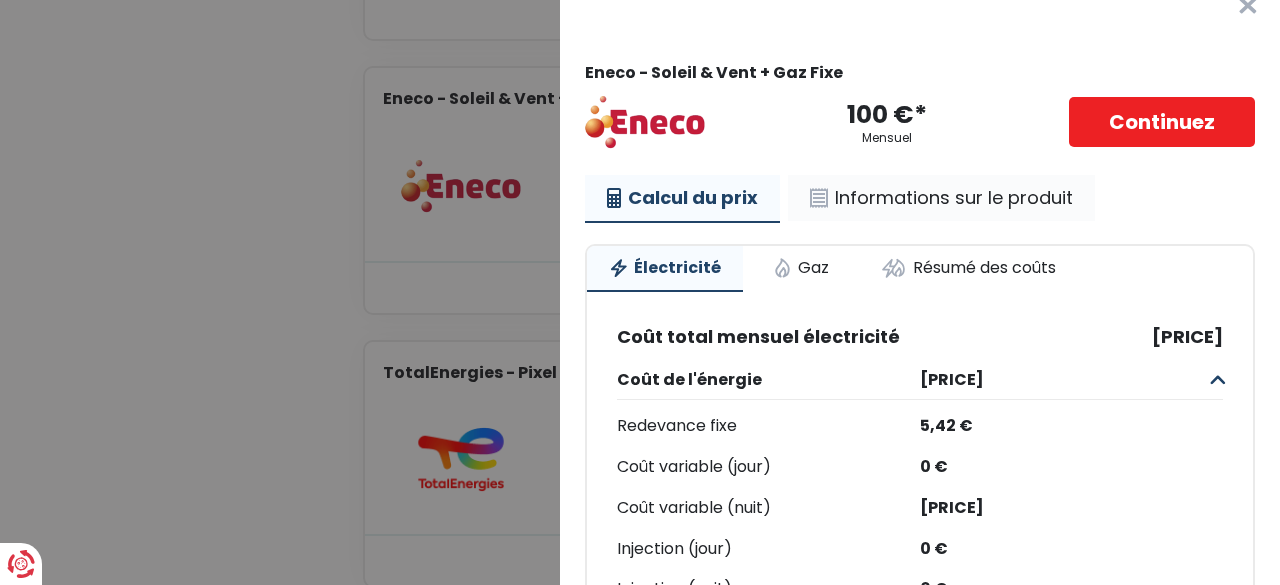 click on "Informations sur le produit" at bounding box center (941, 198) 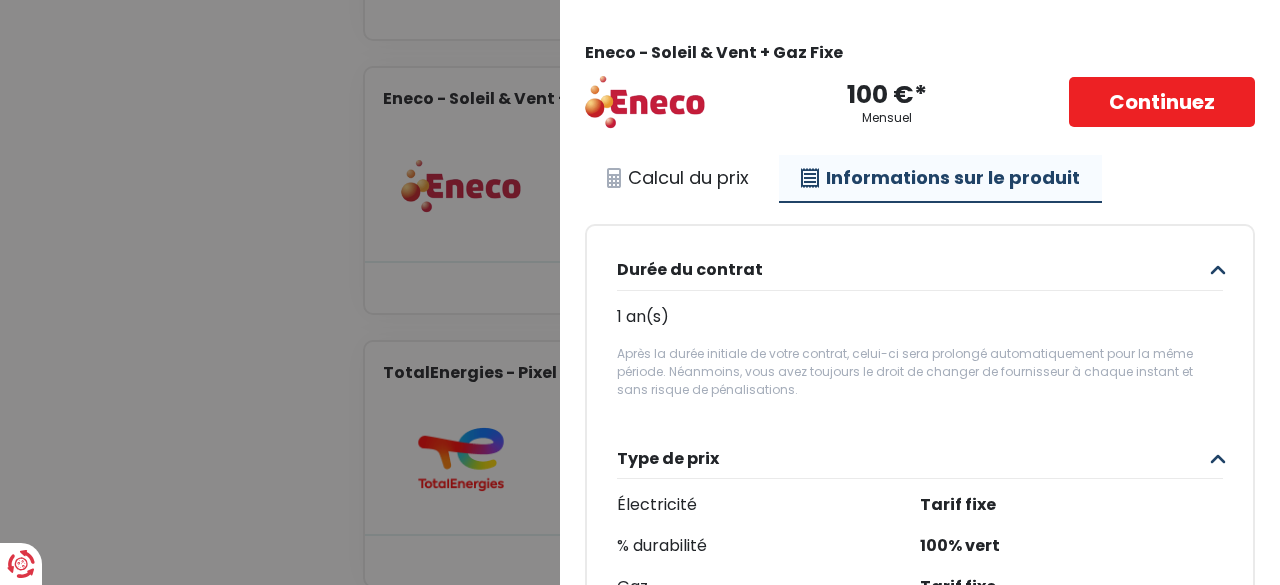 scroll, scrollTop: 0, scrollLeft: 0, axis: both 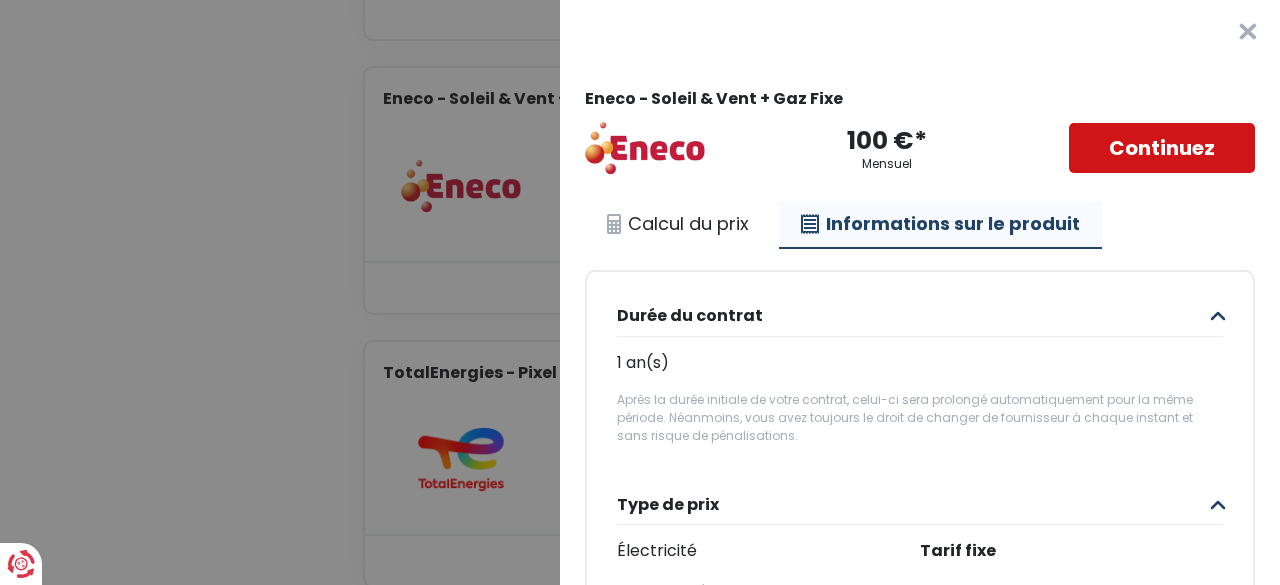 click on "Continuez" at bounding box center (1162, 148) 